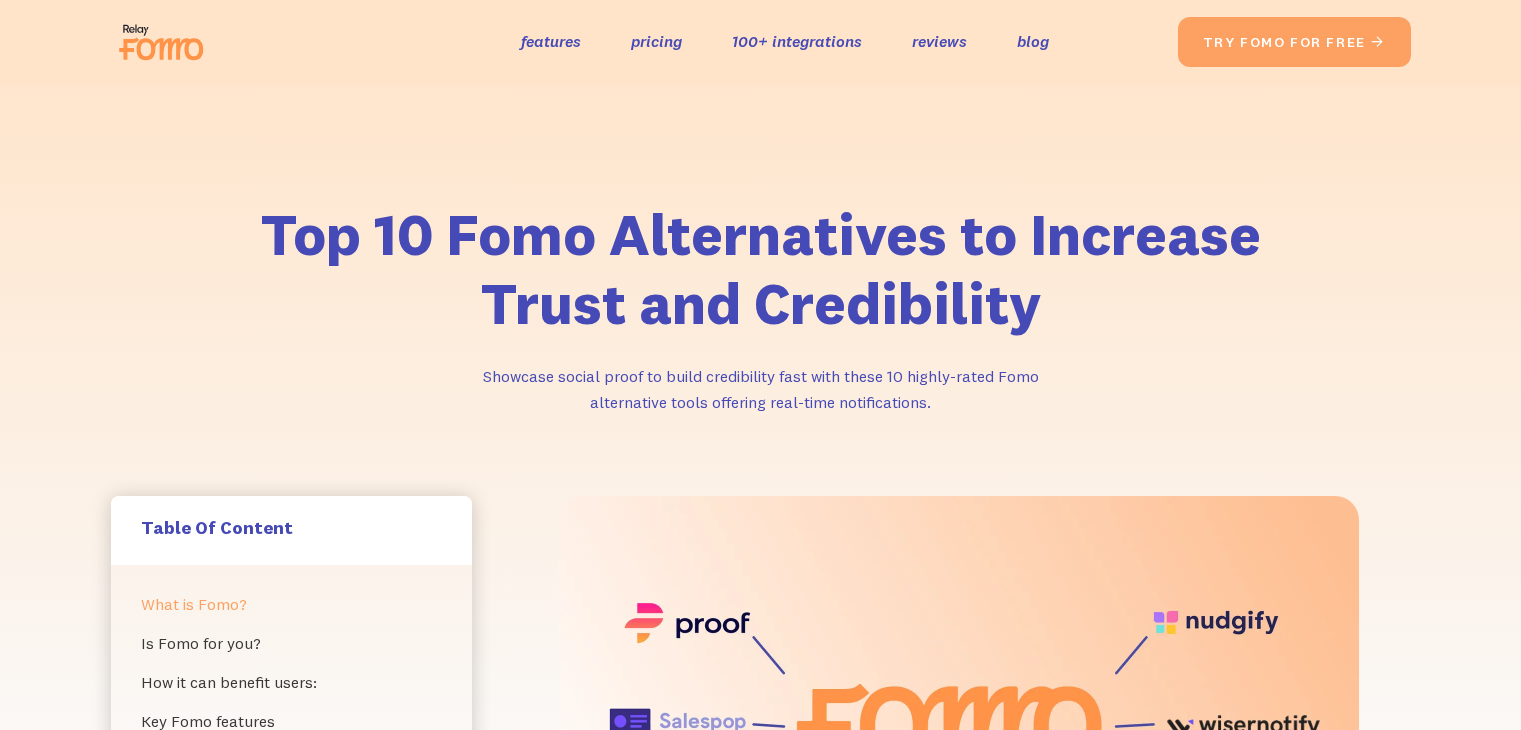 scroll, scrollTop: 275, scrollLeft: 0, axis: vertical 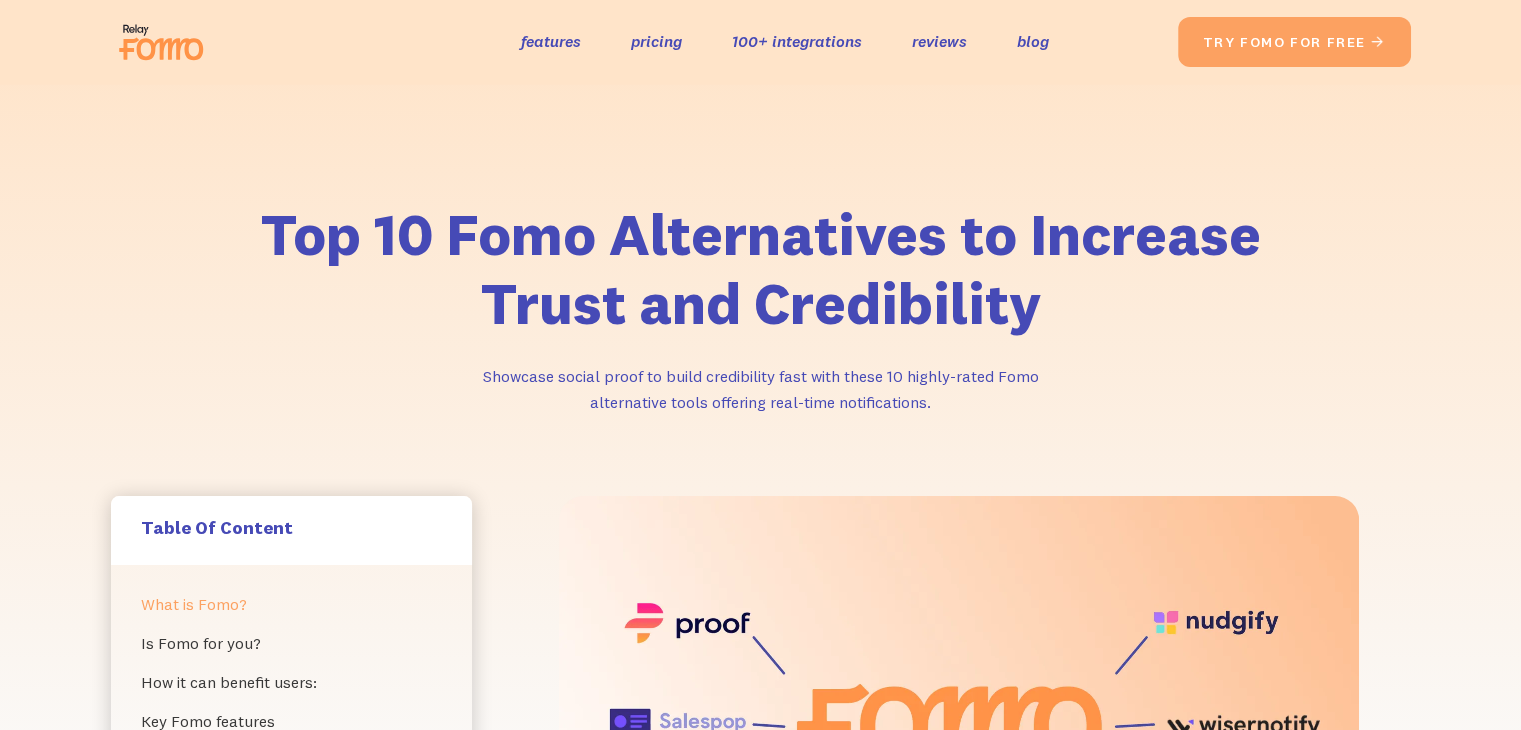 click on "features" at bounding box center (551, 41) 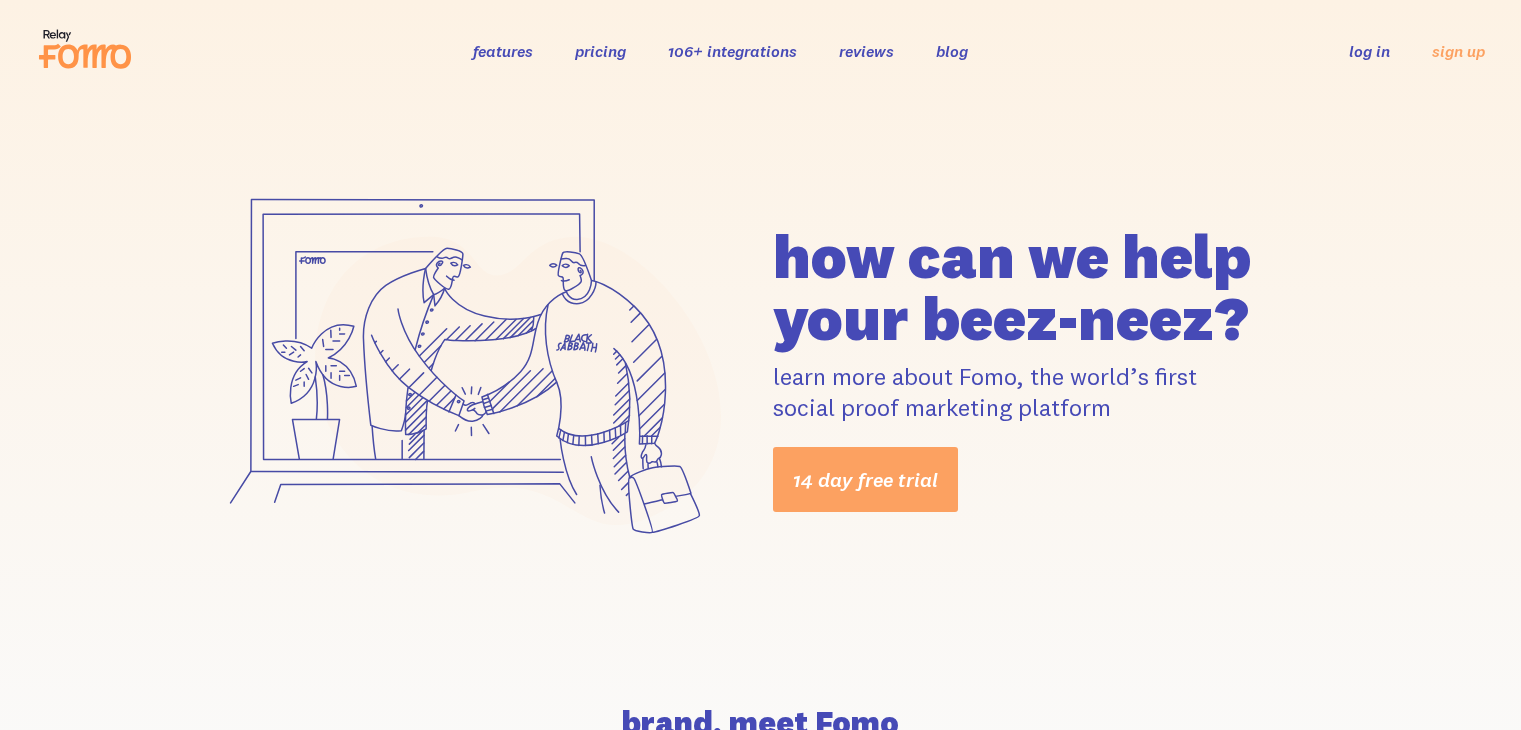 scroll, scrollTop: 0, scrollLeft: 0, axis: both 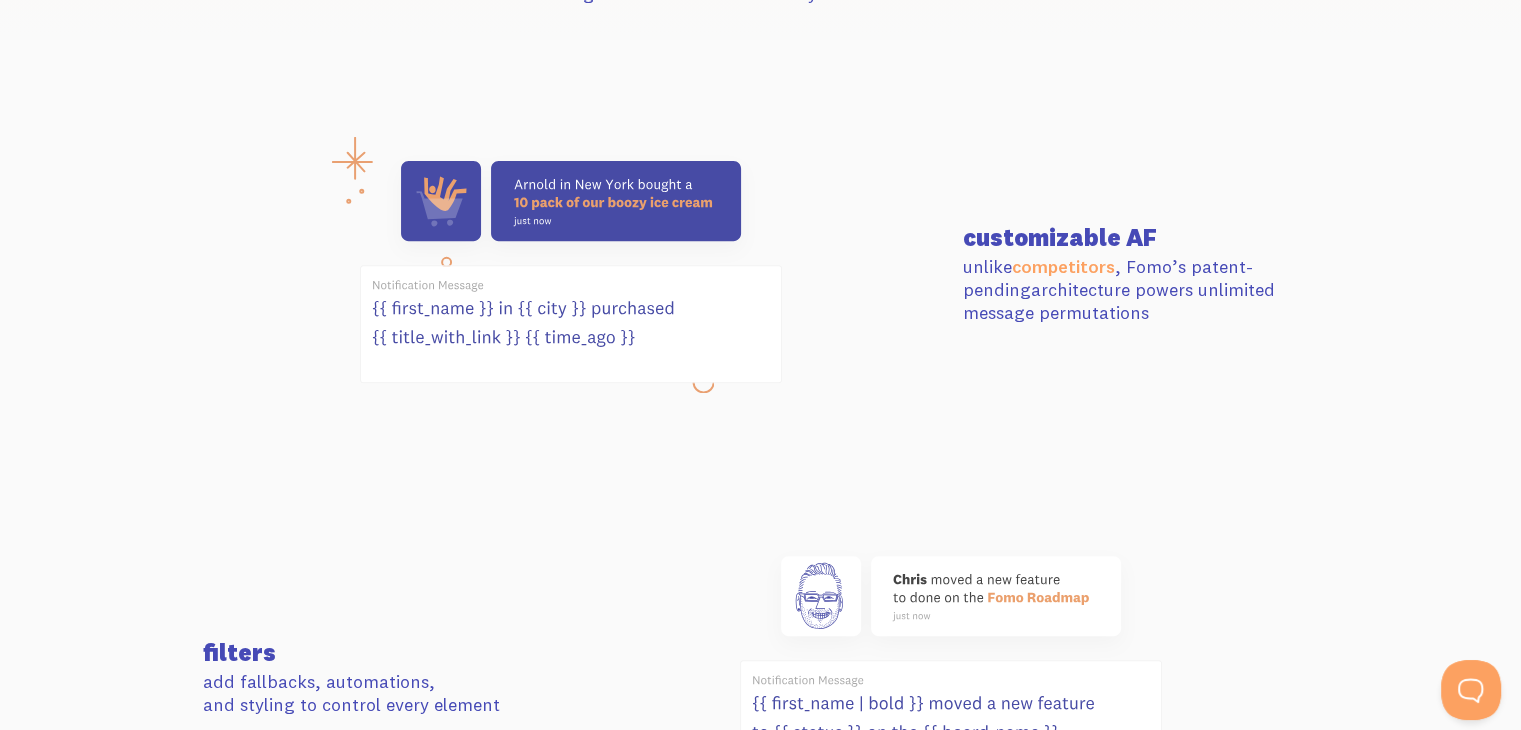 drag, startPoint x: 967, startPoint y: 237, endPoint x: 1248, endPoint y: 406, distance: 327.9055 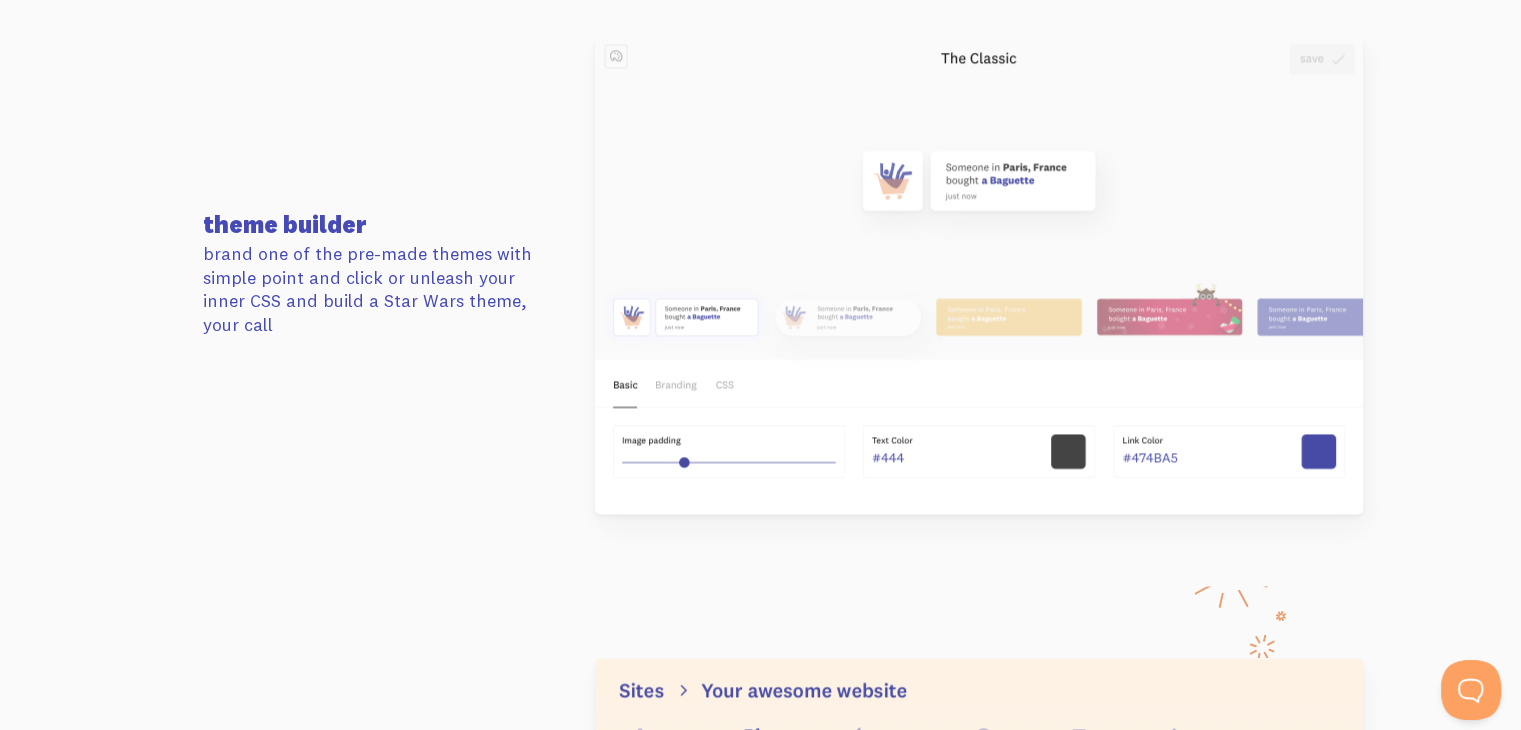 scroll, scrollTop: 2539, scrollLeft: 0, axis: vertical 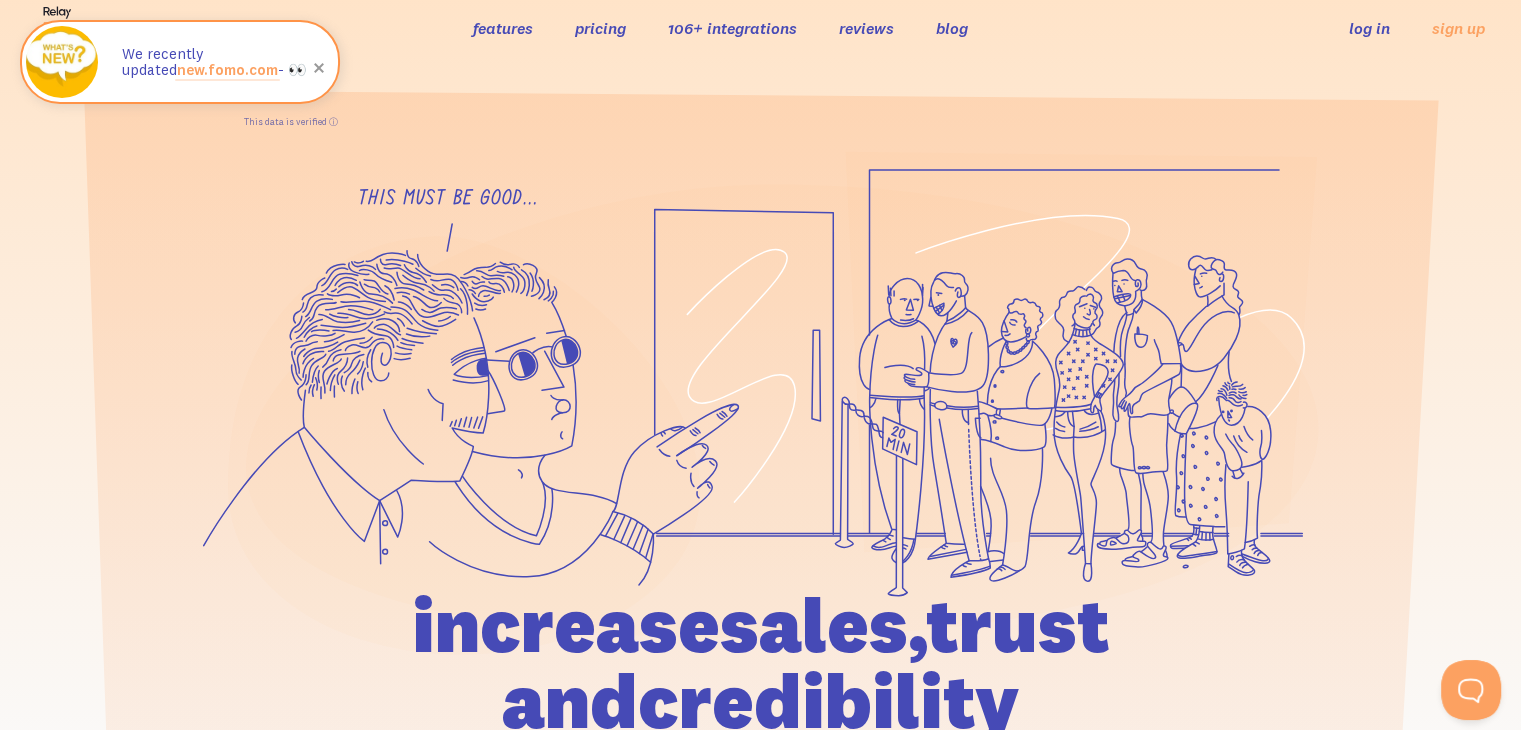 click on "features" at bounding box center (503, 28) 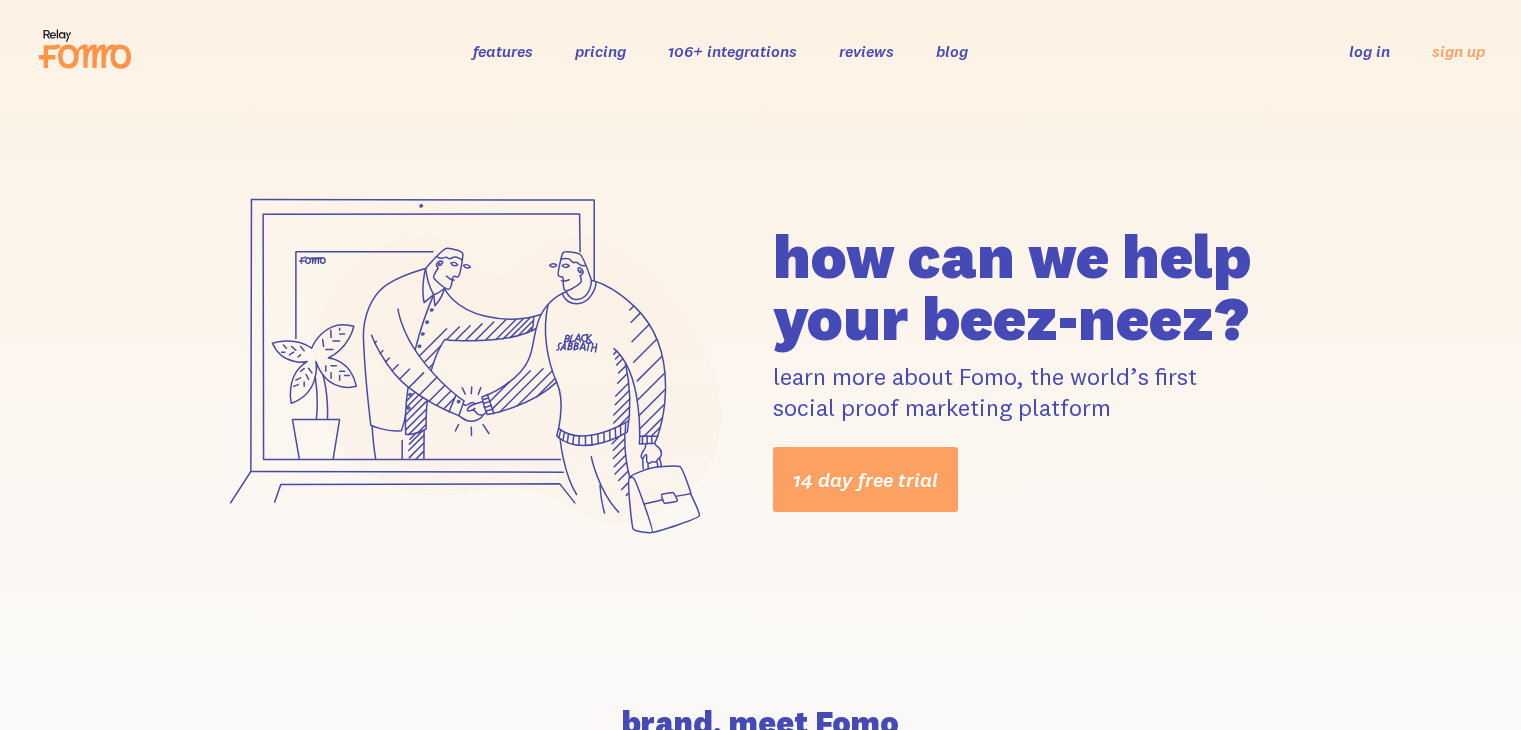 scroll, scrollTop: 0, scrollLeft: 0, axis: both 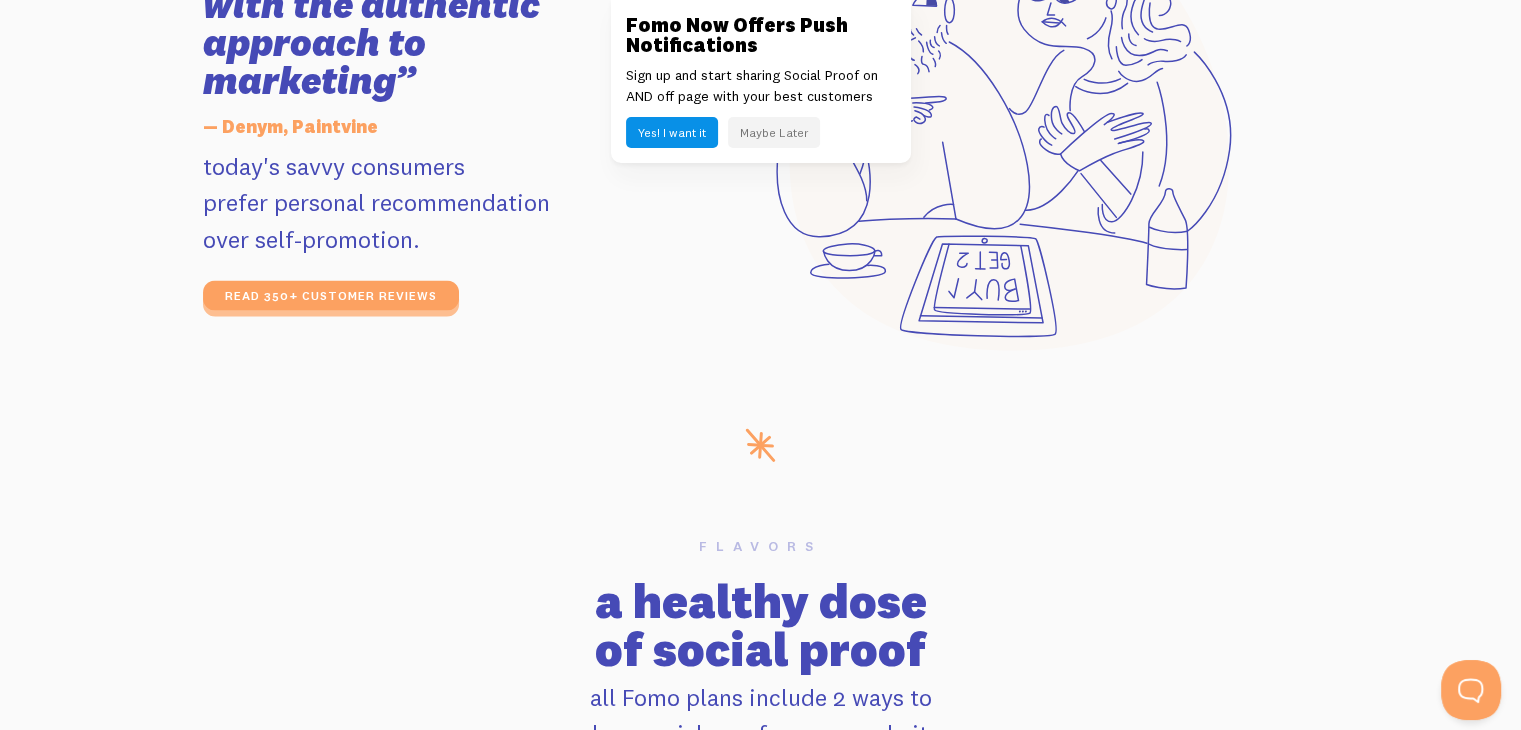 click on "Maybe Later" at bounding box center (774, 132) 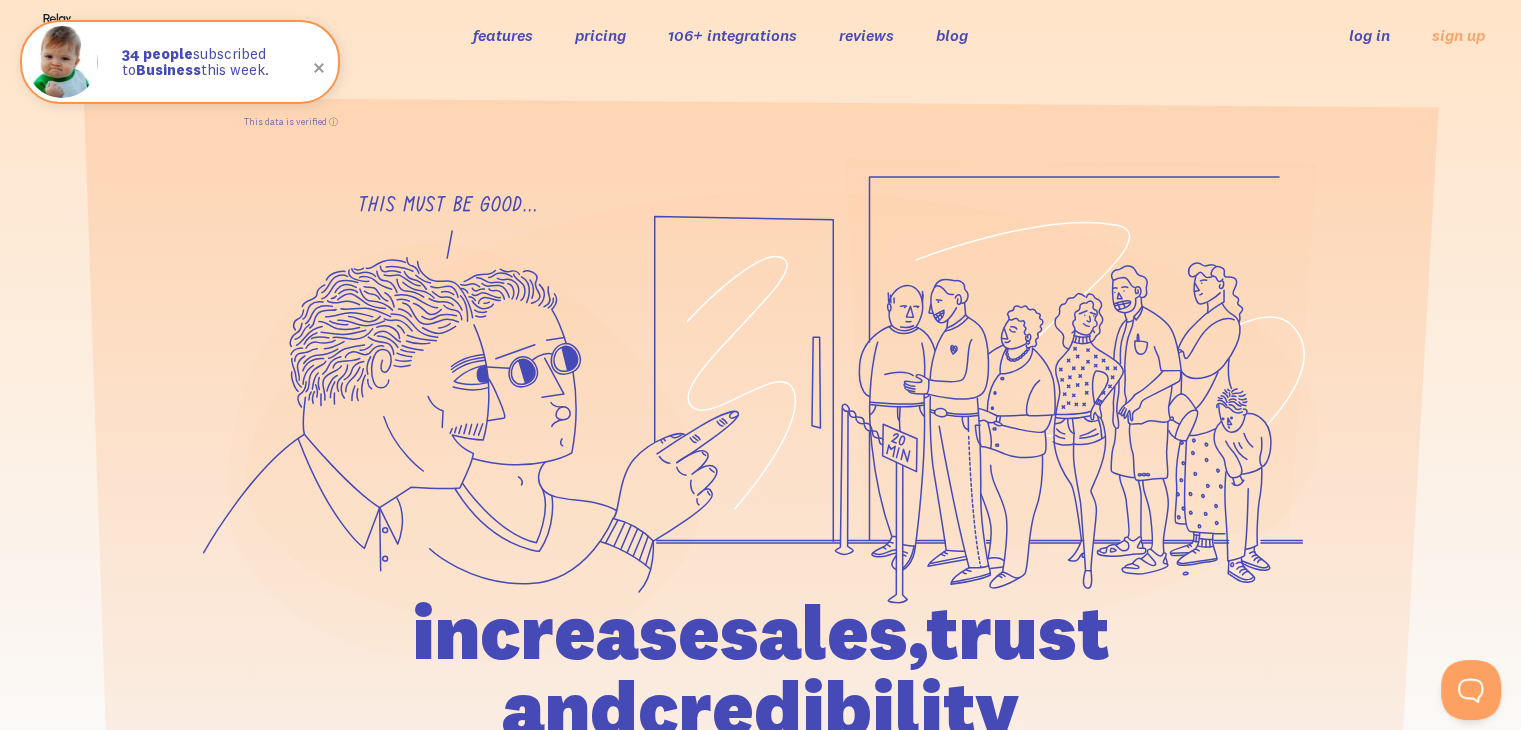 scroll, scrollTop: 0, scrollLeft: 0, axis: both 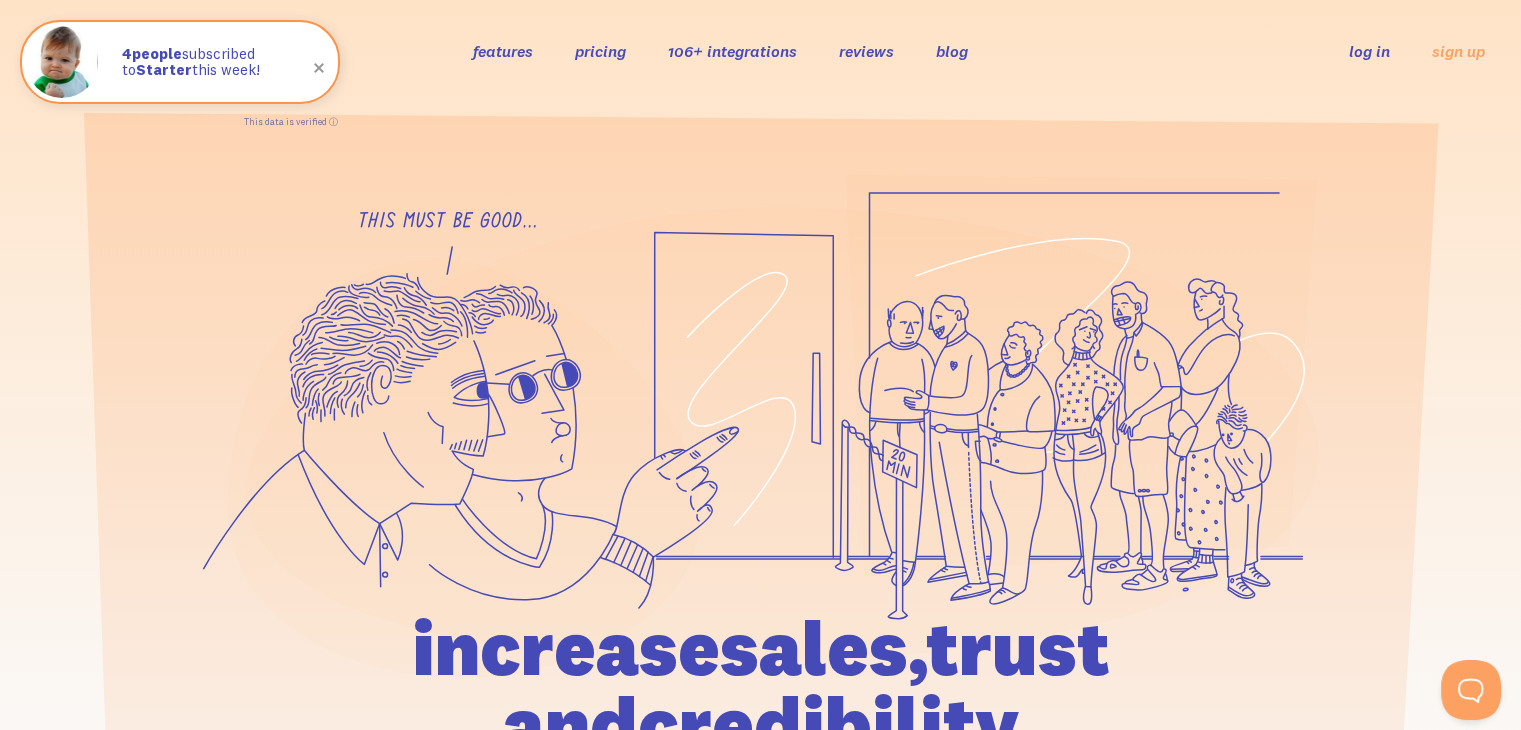 click on "features" at bounding box center (503, 51) 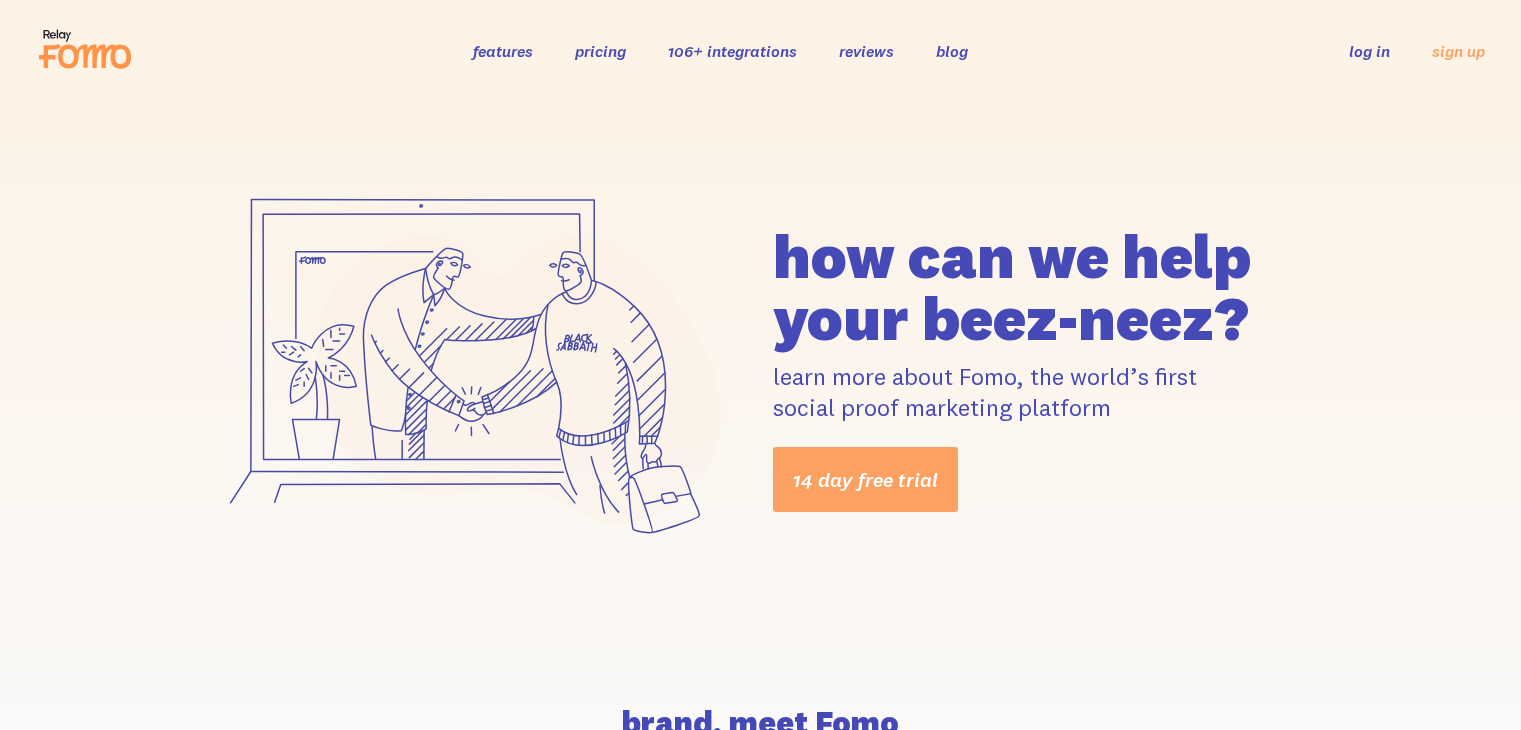 scroll, scrollTop: 0, scrollLeft: 0, axis: both 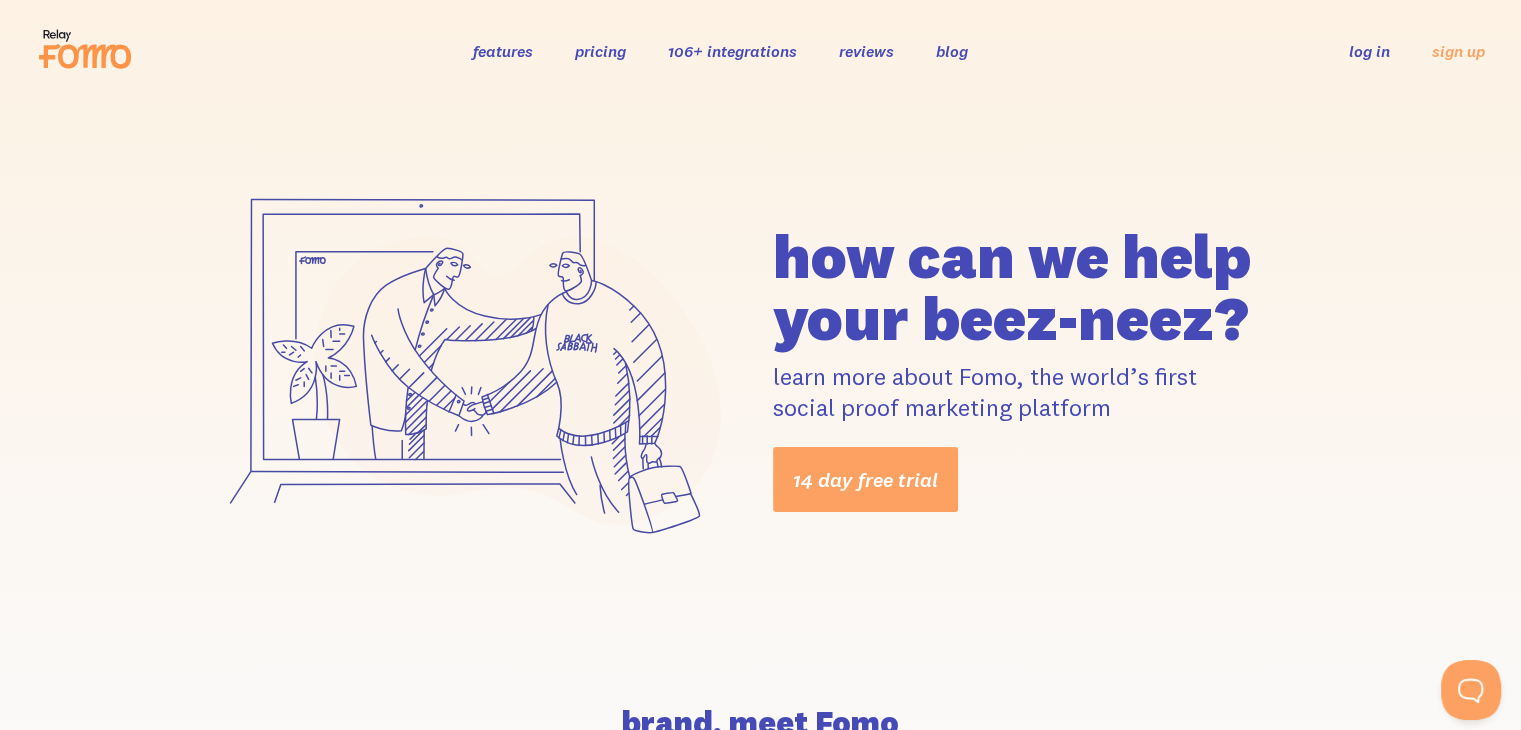 click at bounding box center (319, 68) 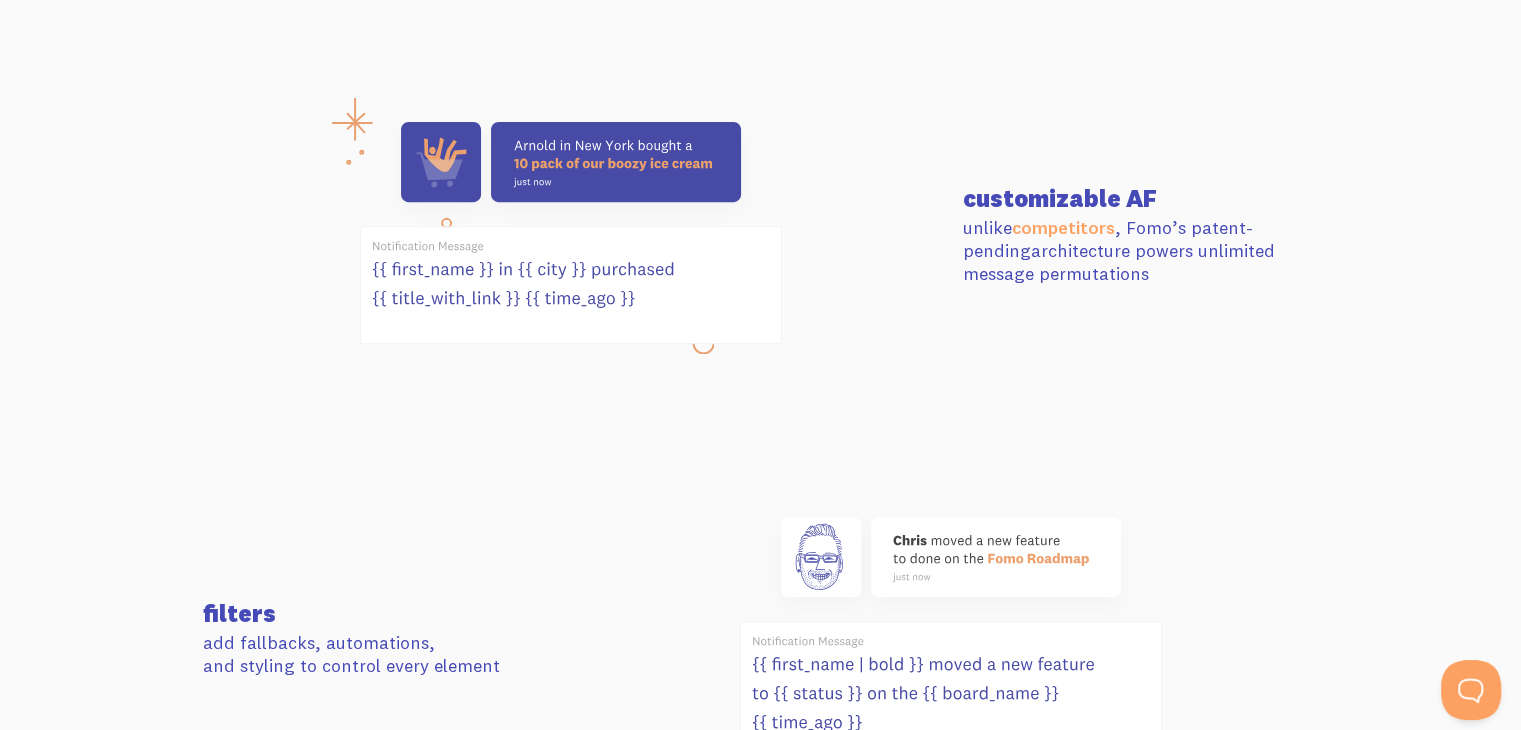 scroll, scrollTop: 800, scrollLeft: 0, axis: vertical 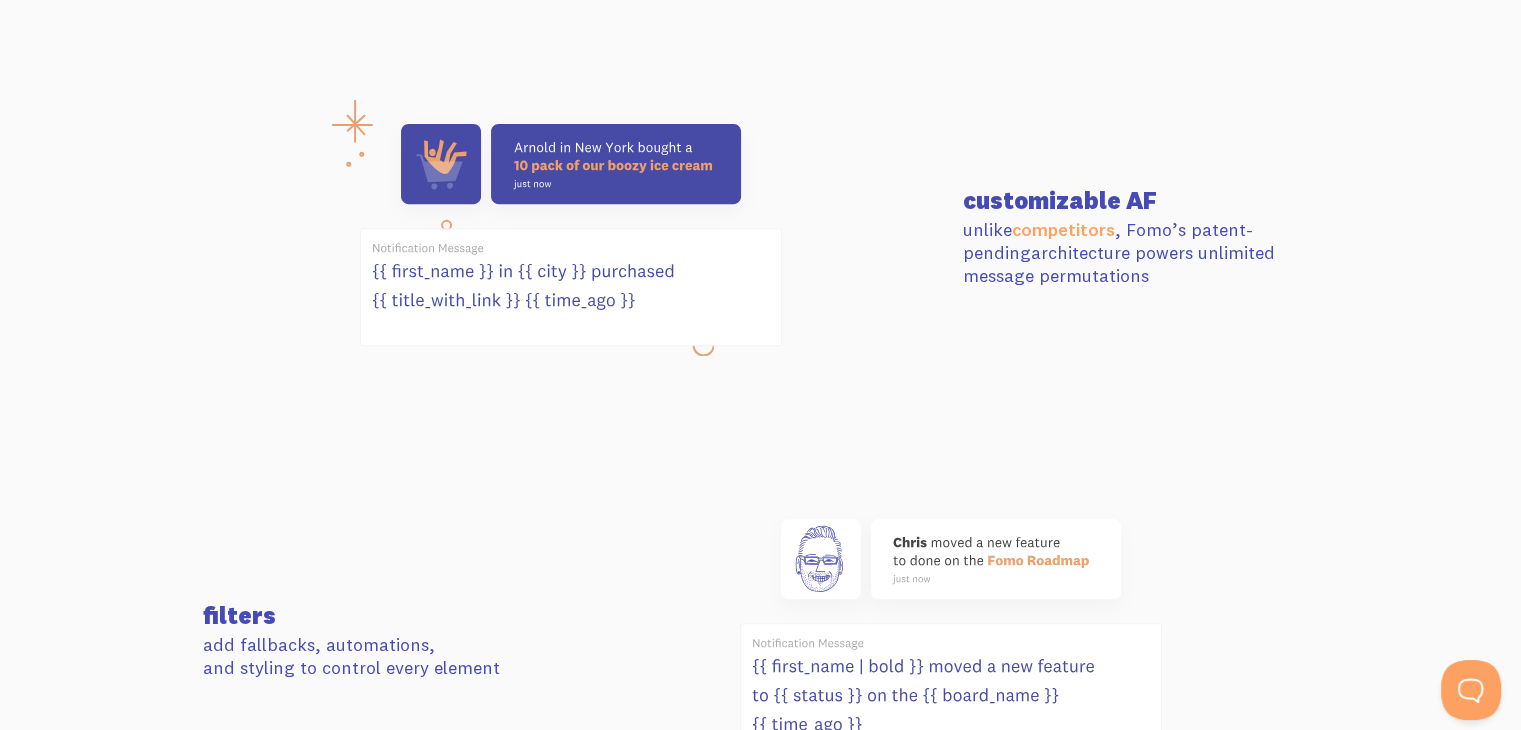 drag, startPoint x: 958, startPoint y: 225, endPoint x: 1094, endPoint y: 285, distance: 148.64723 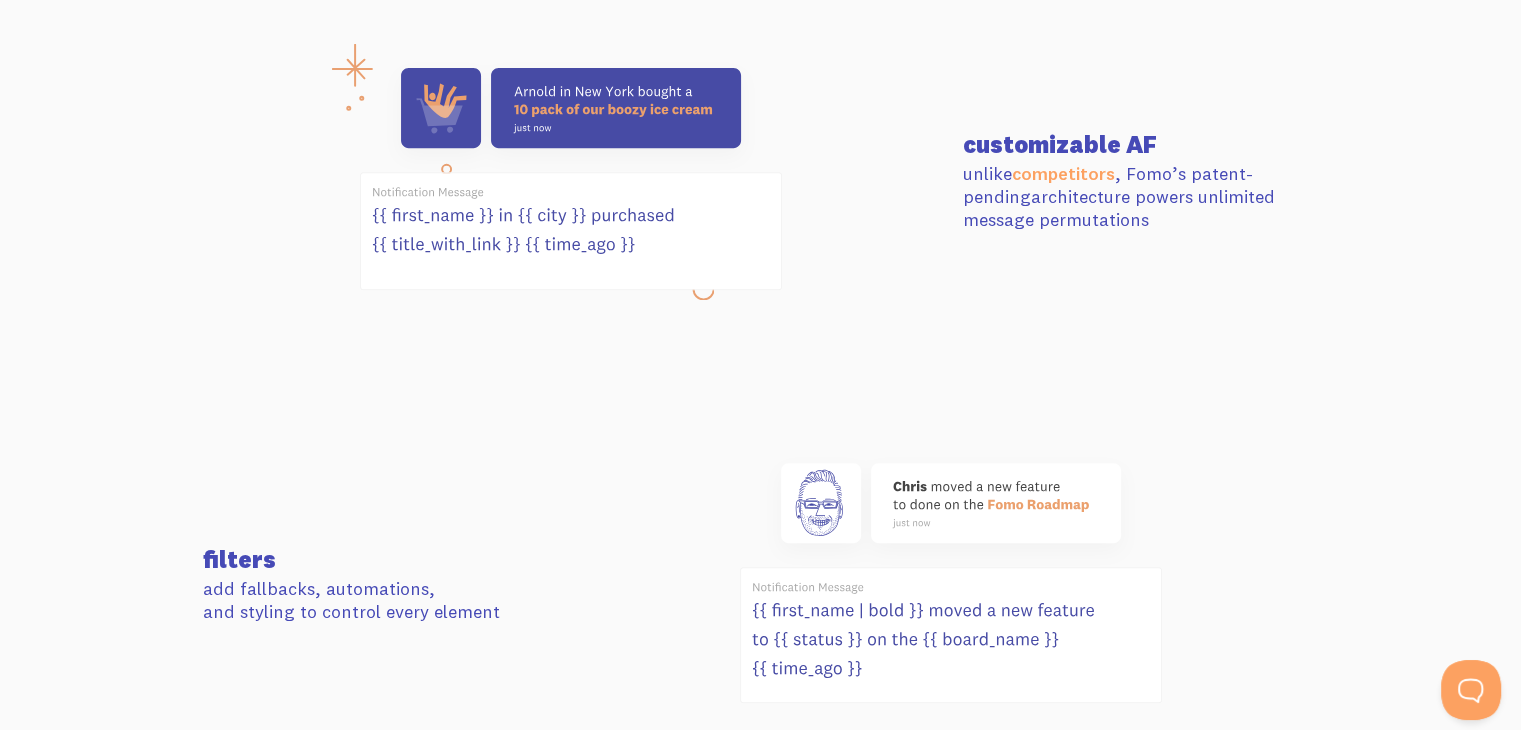 scroll, scrollTop: 804, scrollLeft: 0, axis: vertical 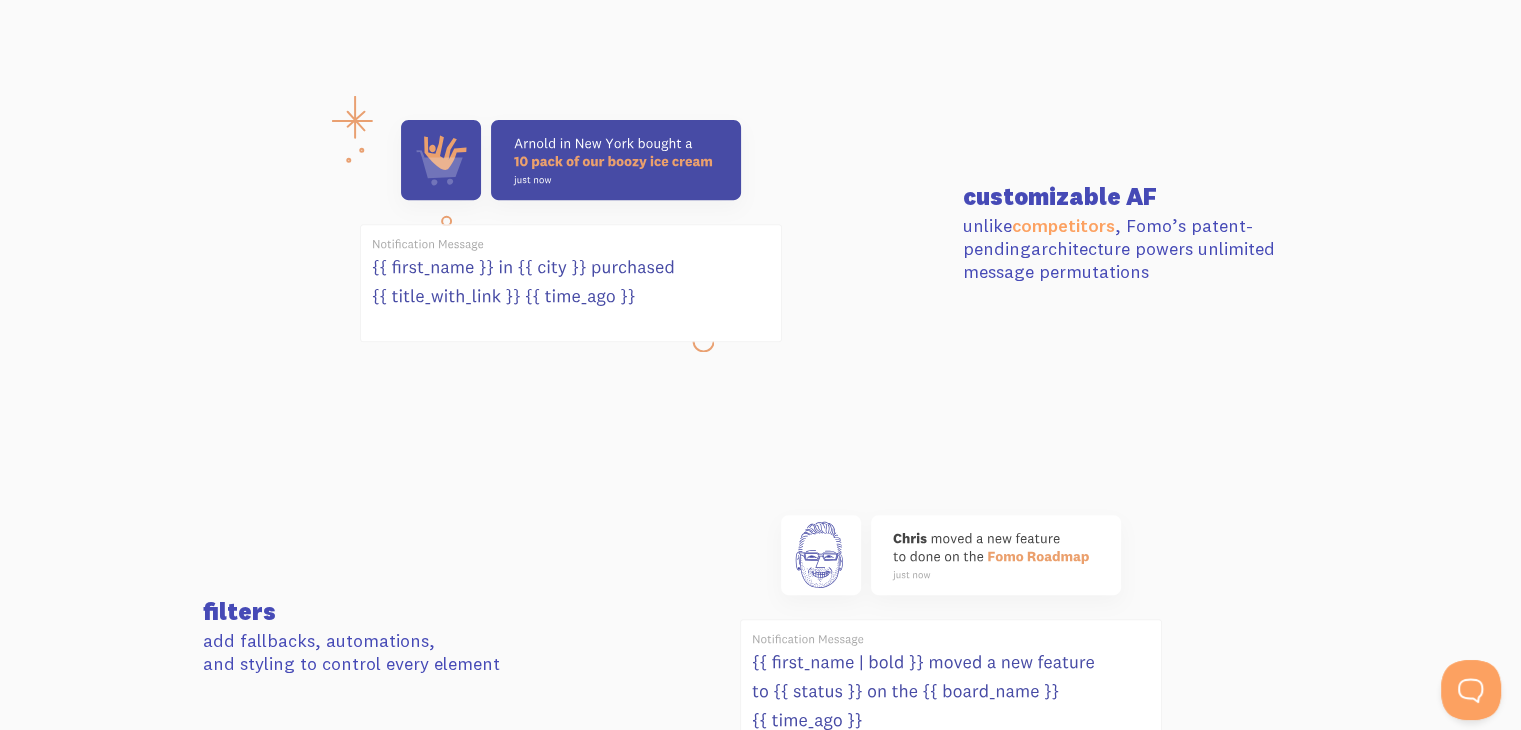 click on "customizable AF
unlike  competitors , Fomo’s patent-pending  architecture powers unlimited message permutations" at bounding box center [761, 233] 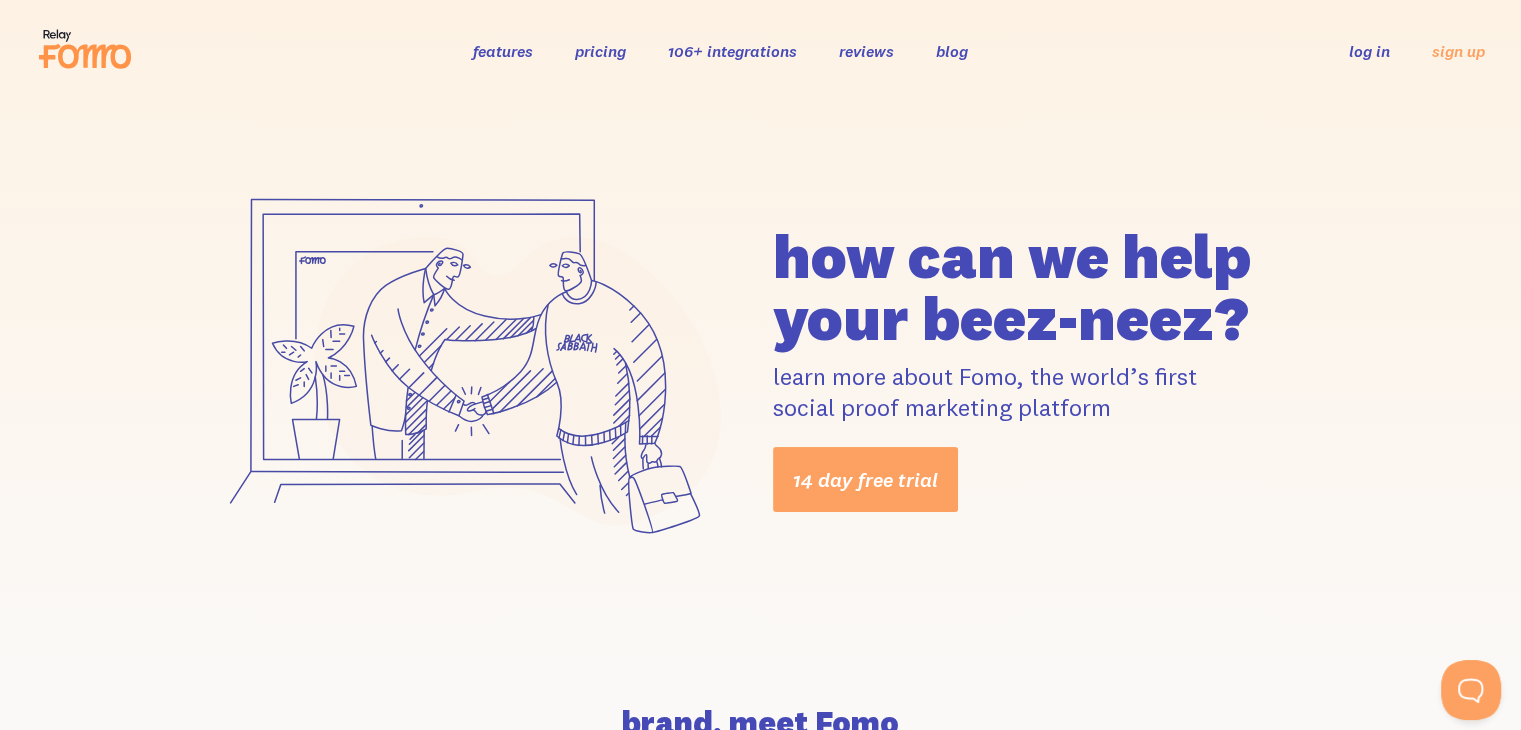 click on "features" at bounding box center [503, 51] 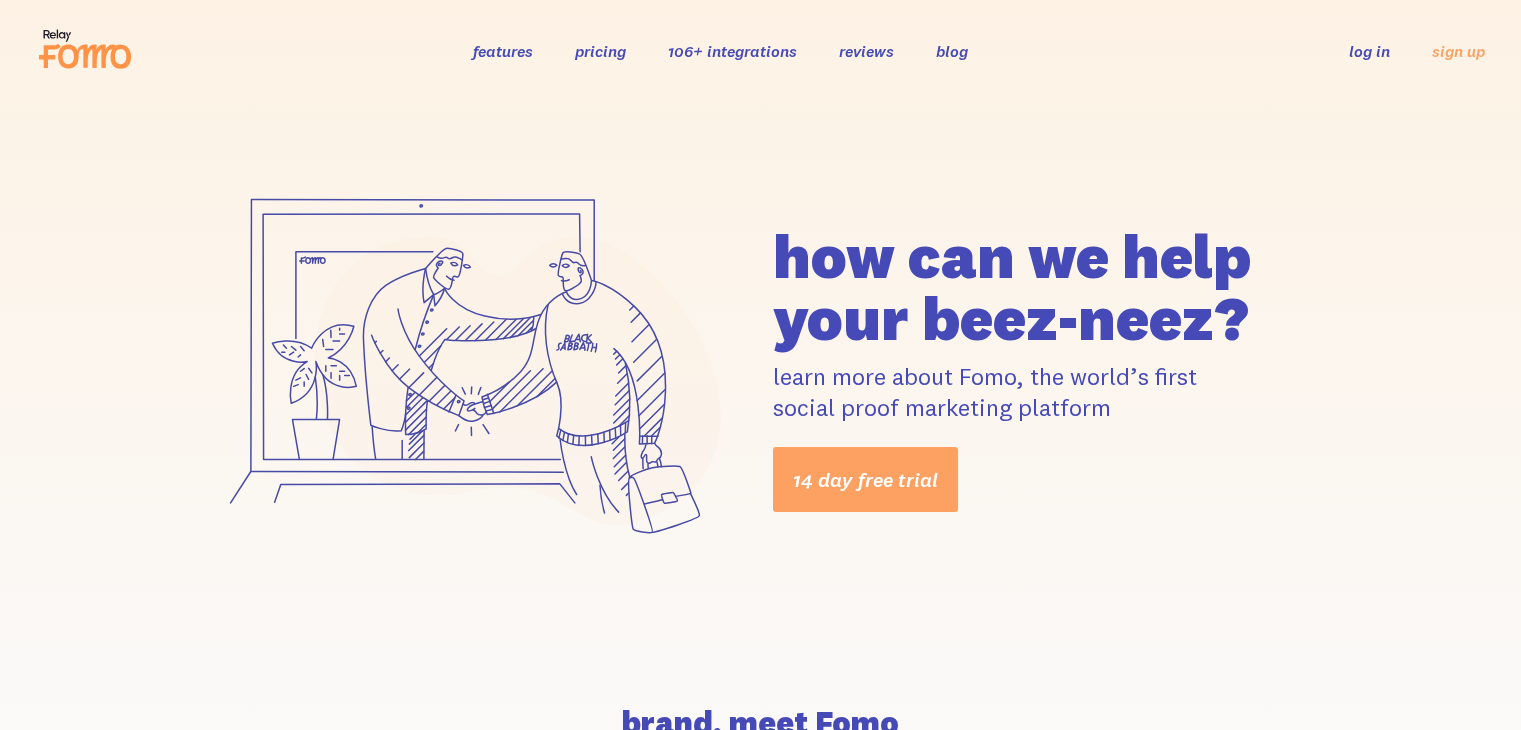 scroll, scrollTop: 0, scrollLeft: 0, axis: both 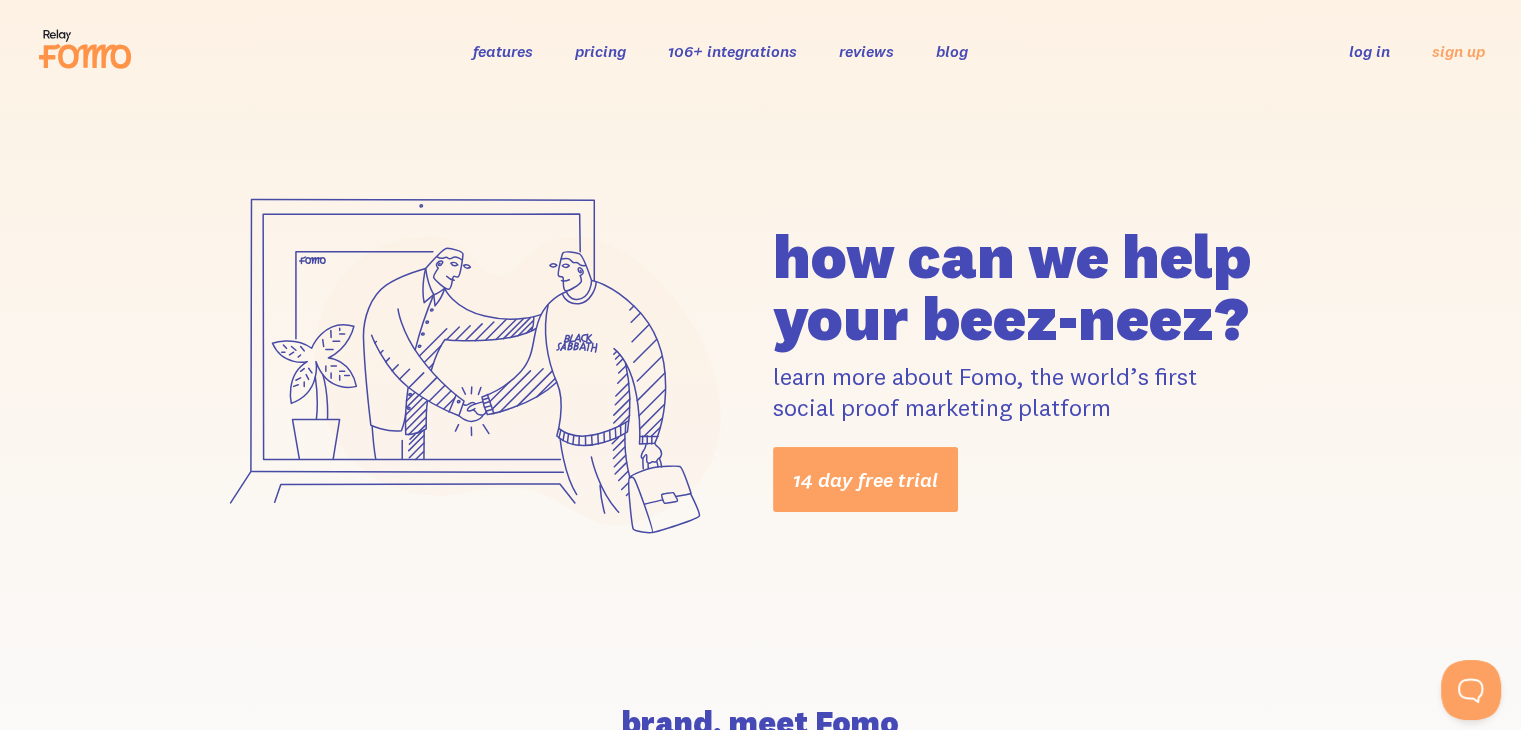 click on "features" at bounding box center [503, 51] 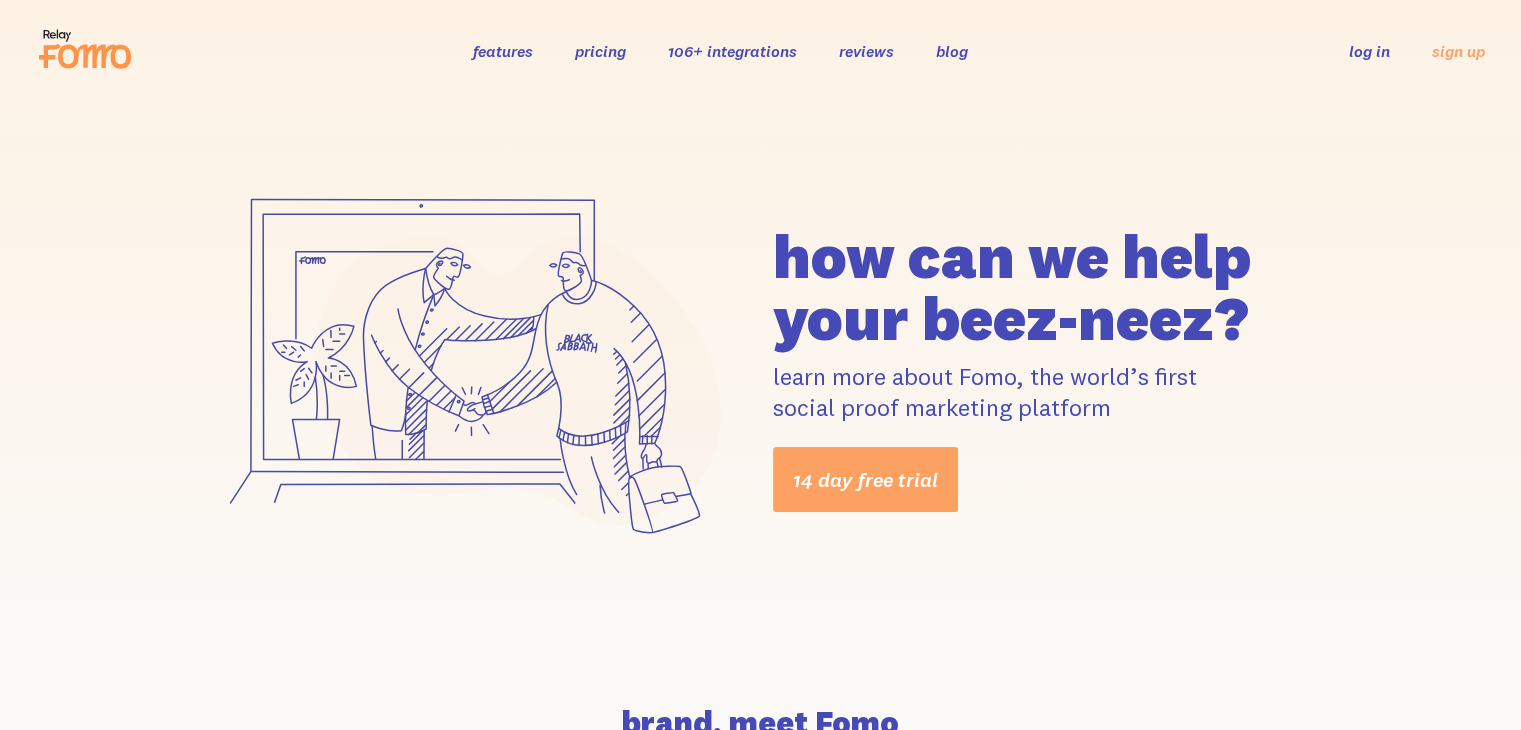 scroll, scrollTop: 0, scrollLeft: 0, axis: both 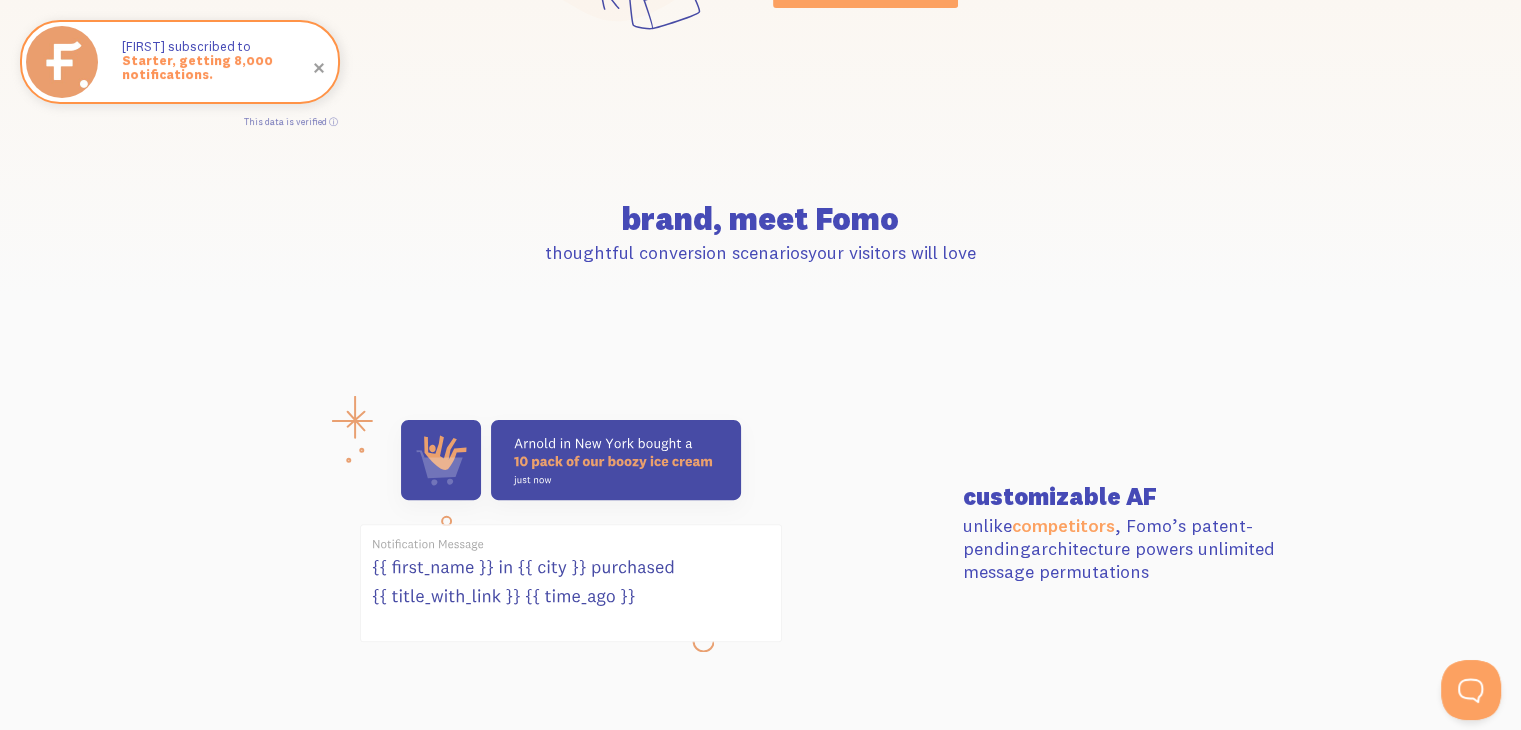 drag, startPoint x: 522, startPoint y: 253, endPoint x: 1042, endPoint y: 276, distance: 520.5084 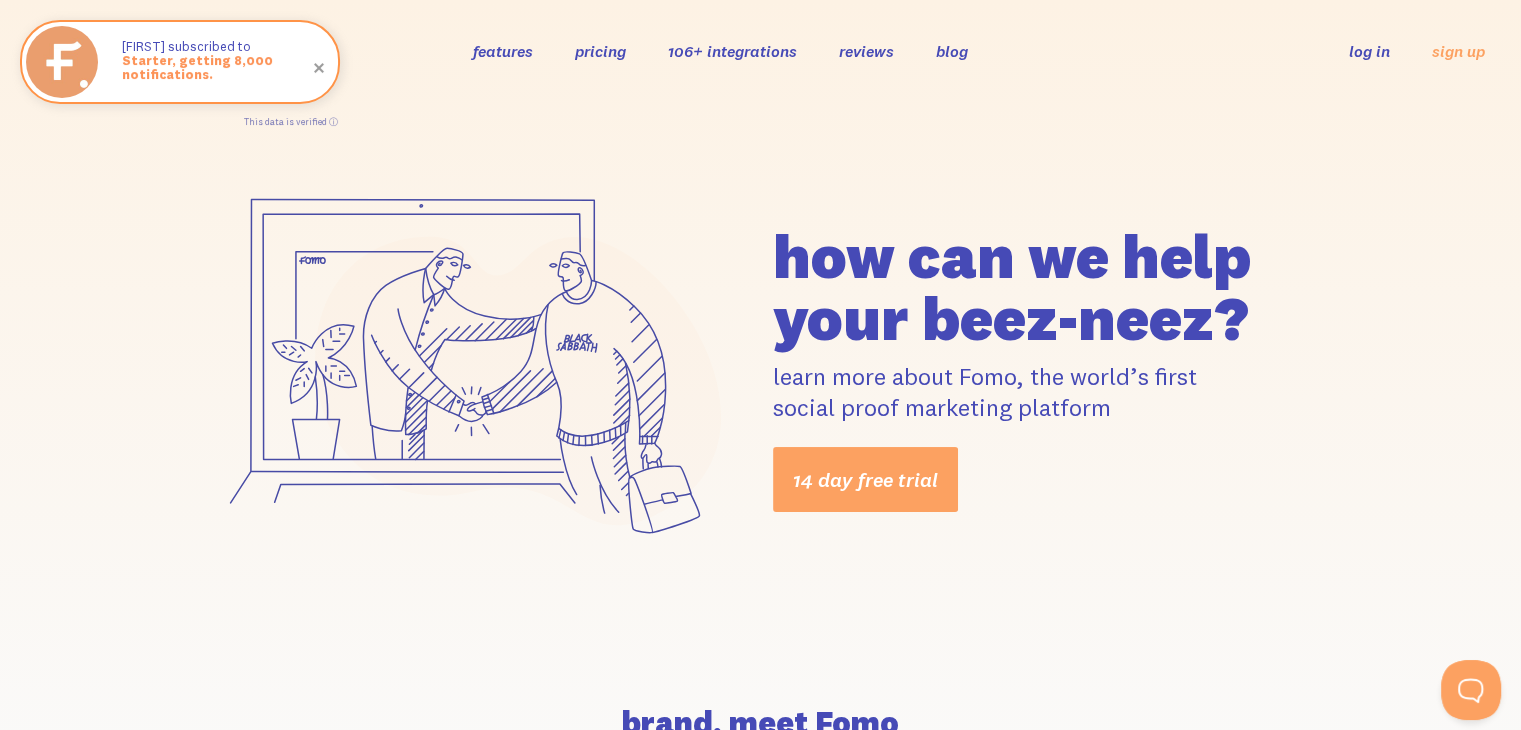 click on "features" at bounding box center (503, 51) 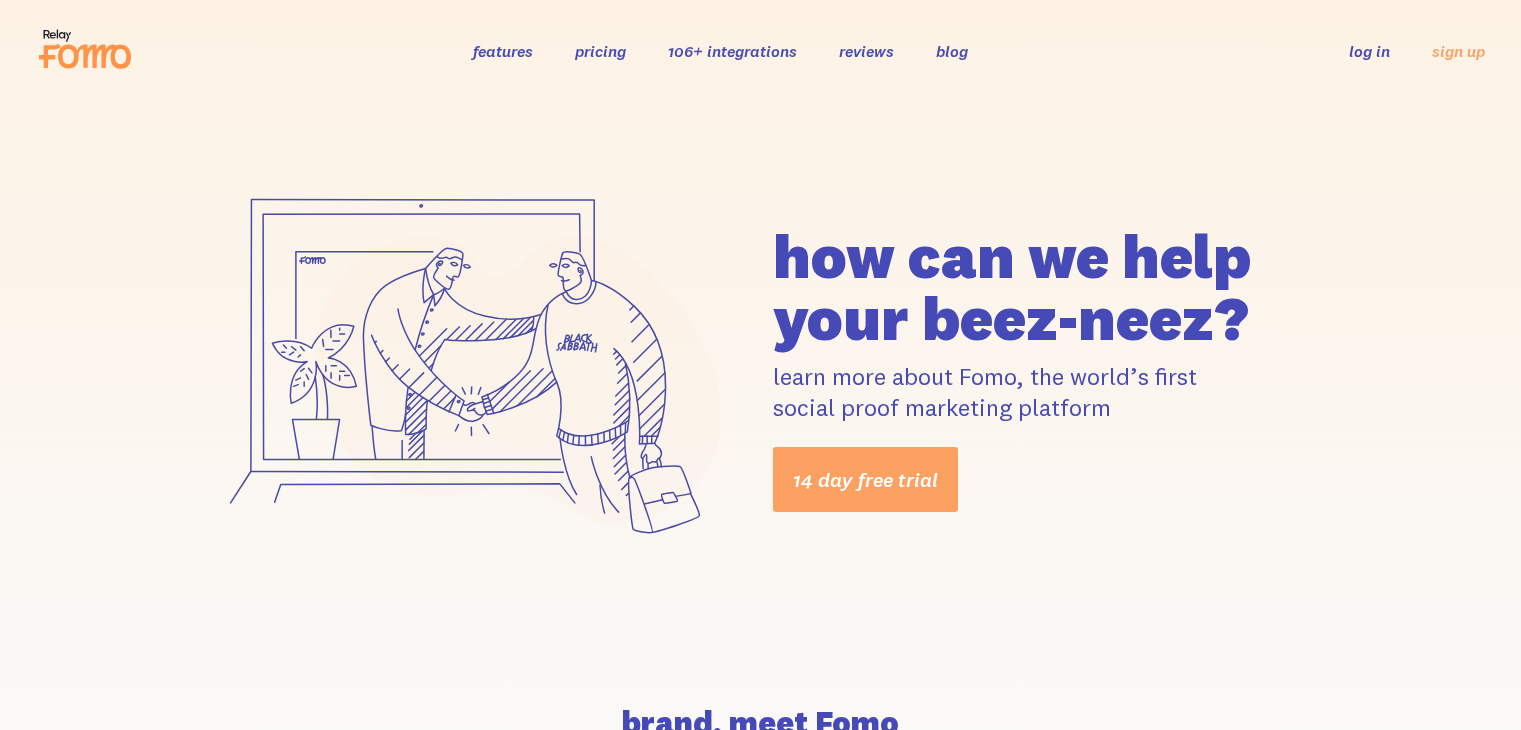 scroll, scrollTop: 0, scrollLeft: 0, axis: both 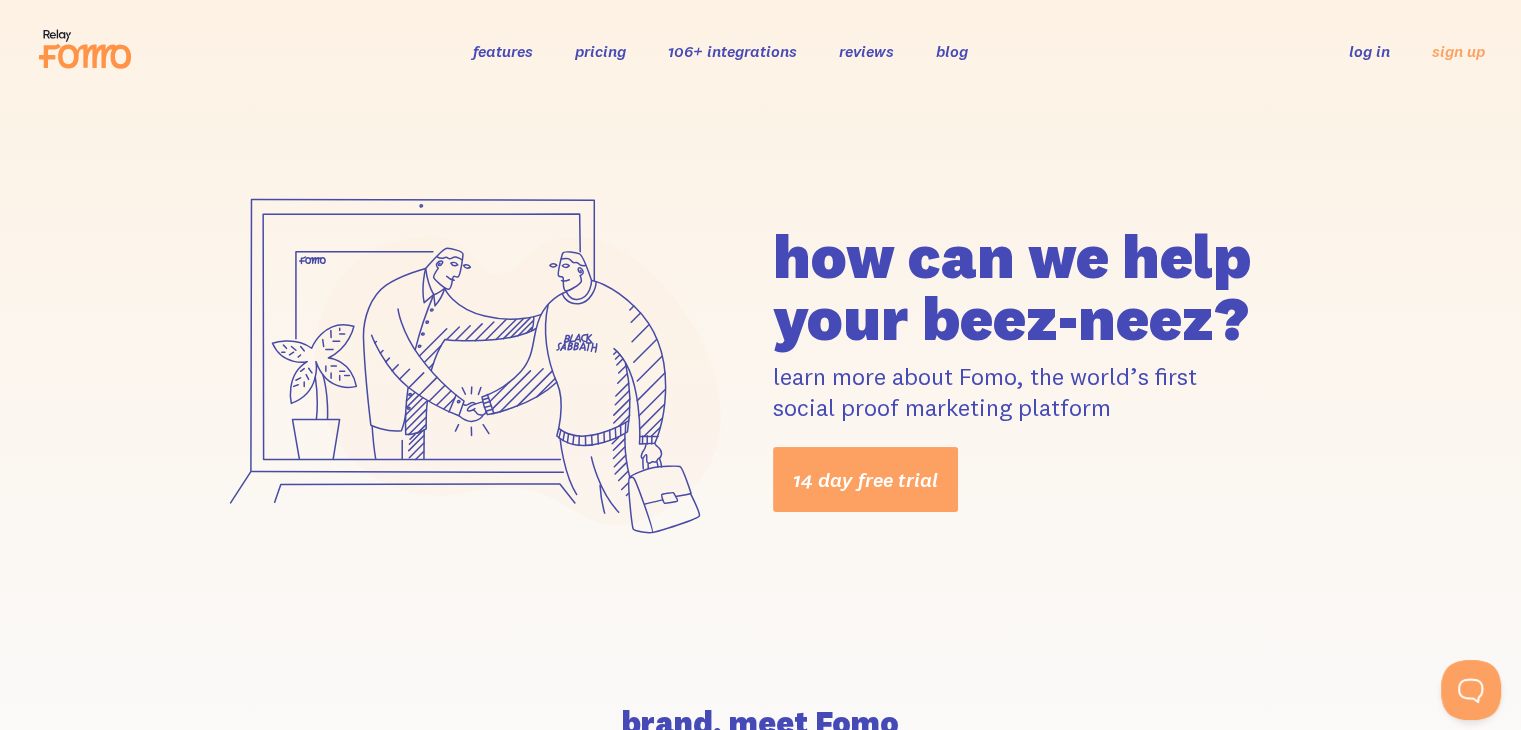 click 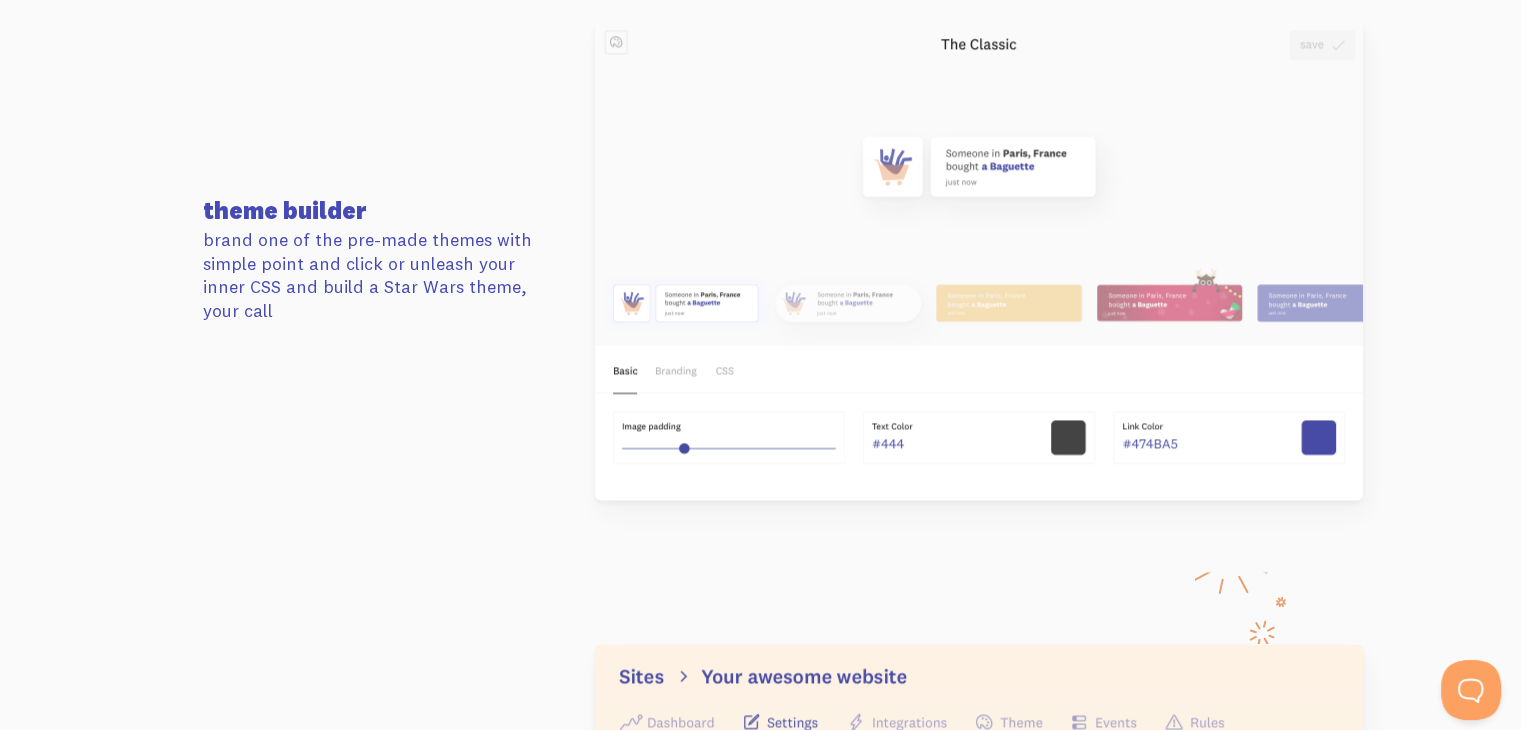 scroll, scrollTop: 2356, scrollLeft: 0, axis: vertical 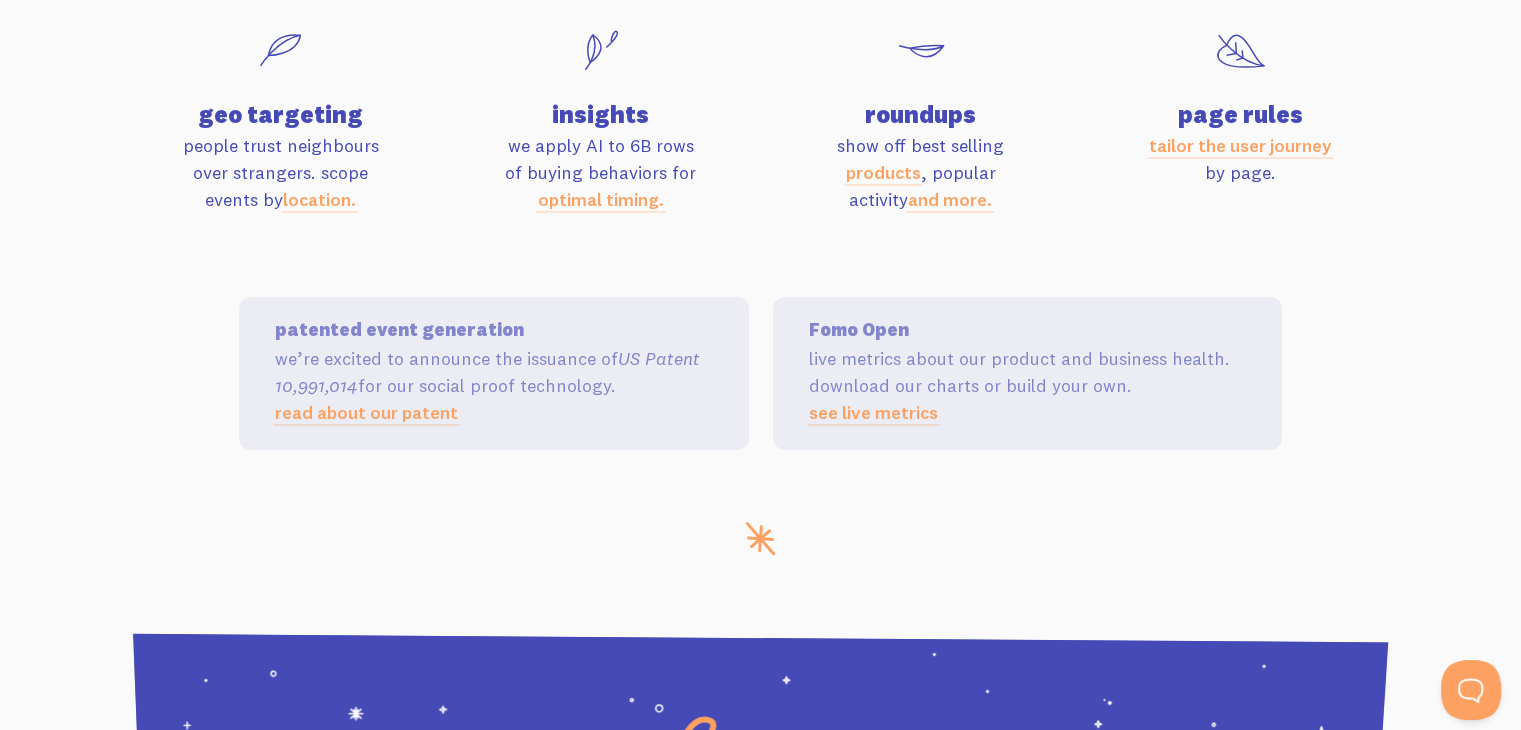 click on "insights
we apply AI to 6B rows   of buying behaviors for    optimal timing." at bounding box center (601, 135) 